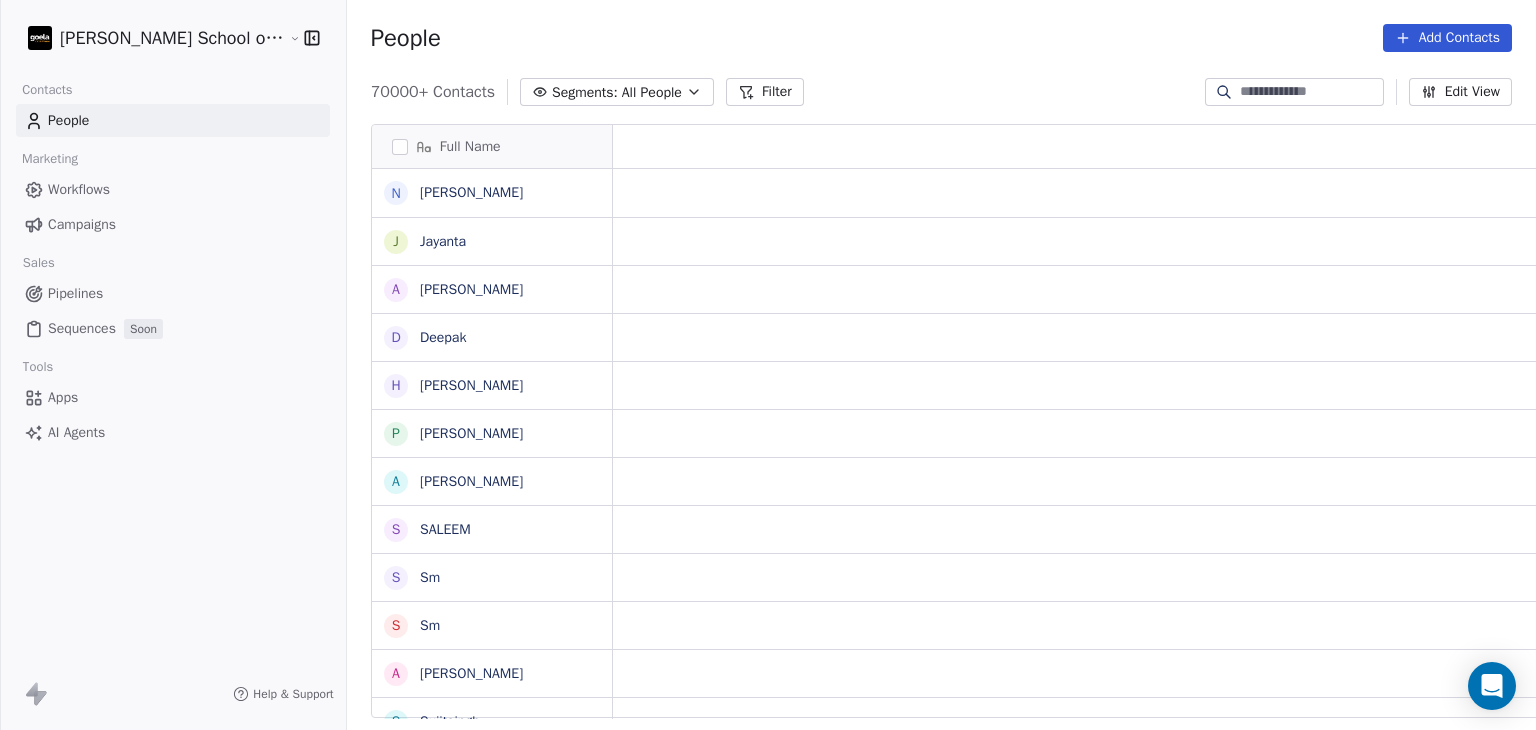 scroll, scrollTop: 0, scrollLeft: 0, axis: both 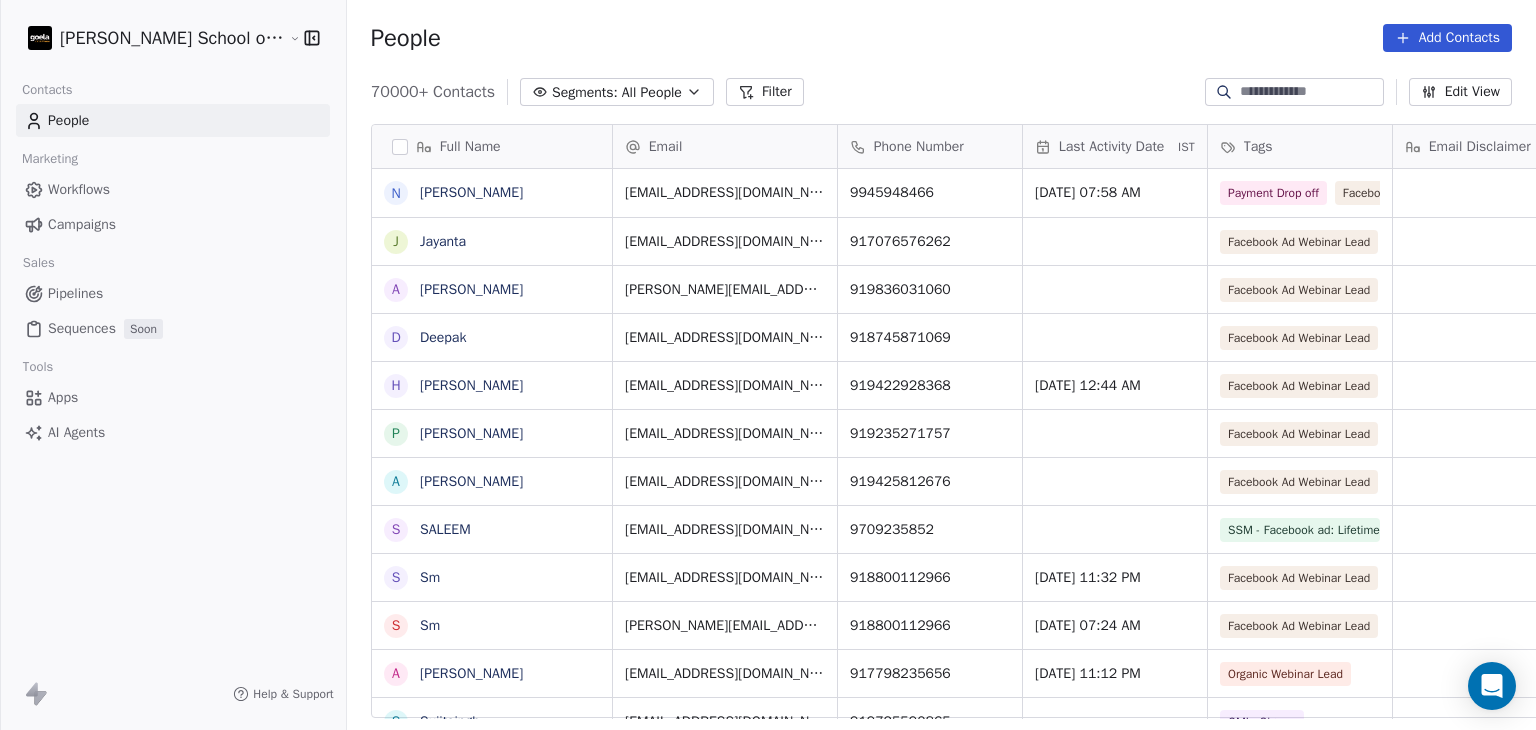 click at bounding box center [1310, 92] 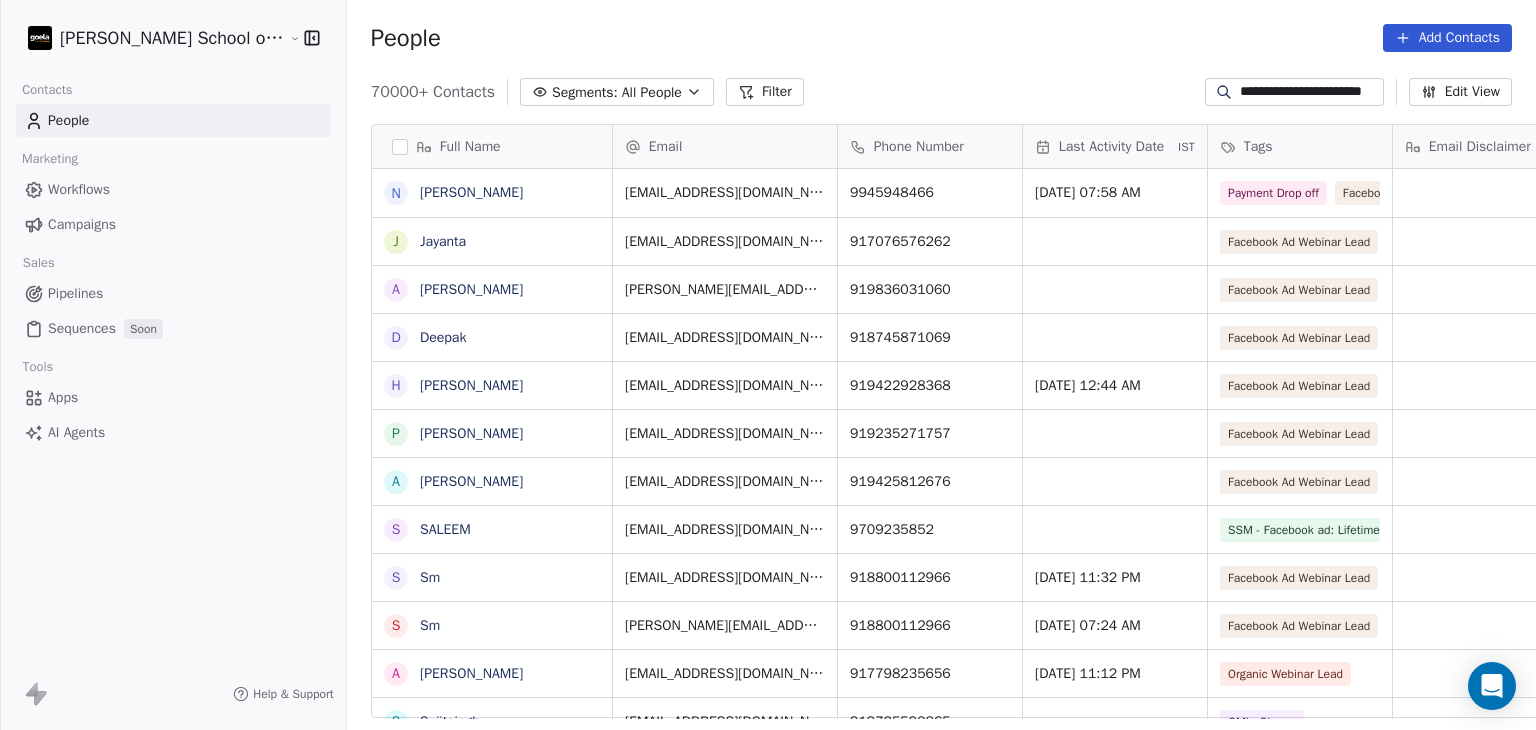 scroll, scrollTop: 0, scrollLeft: 17, axis: horizontal 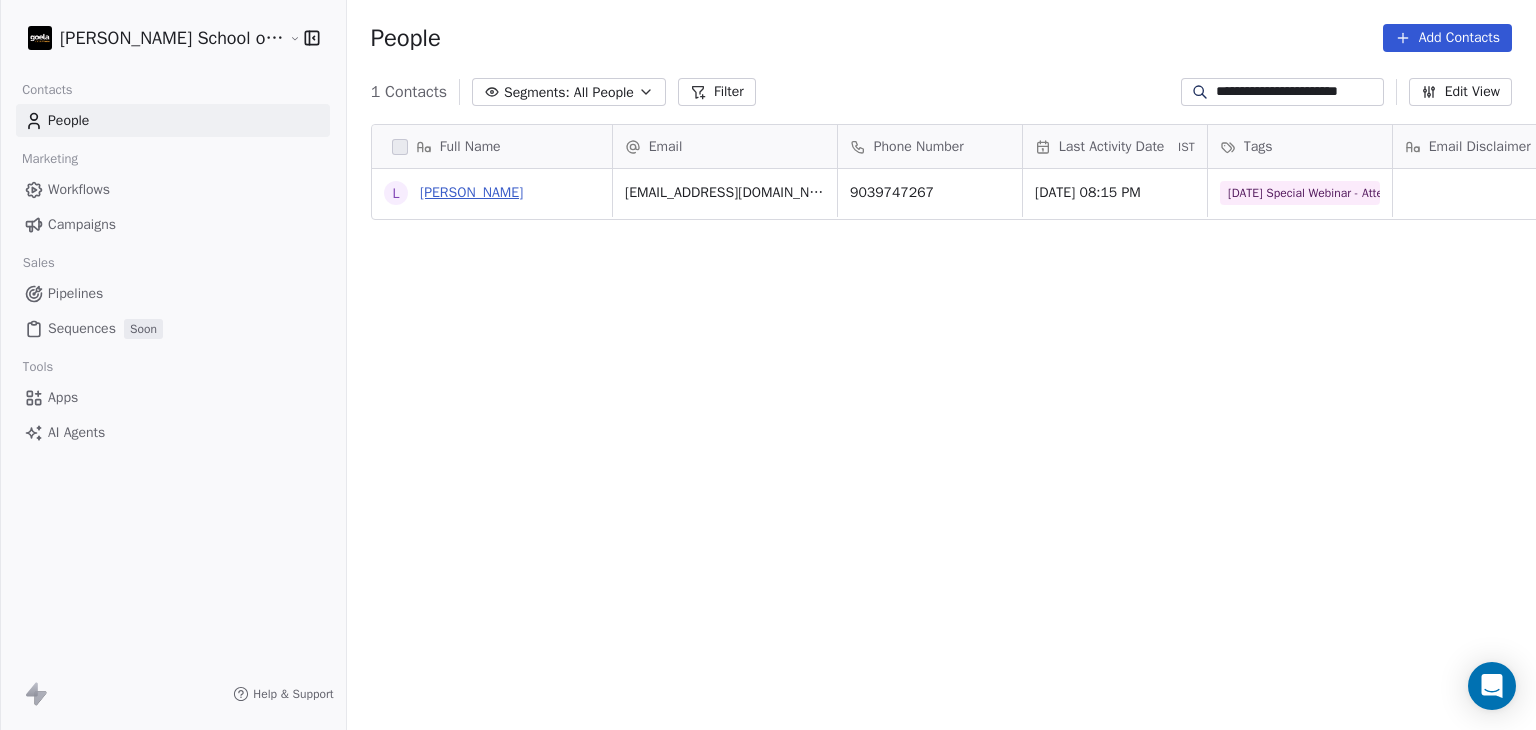 type on "**********" 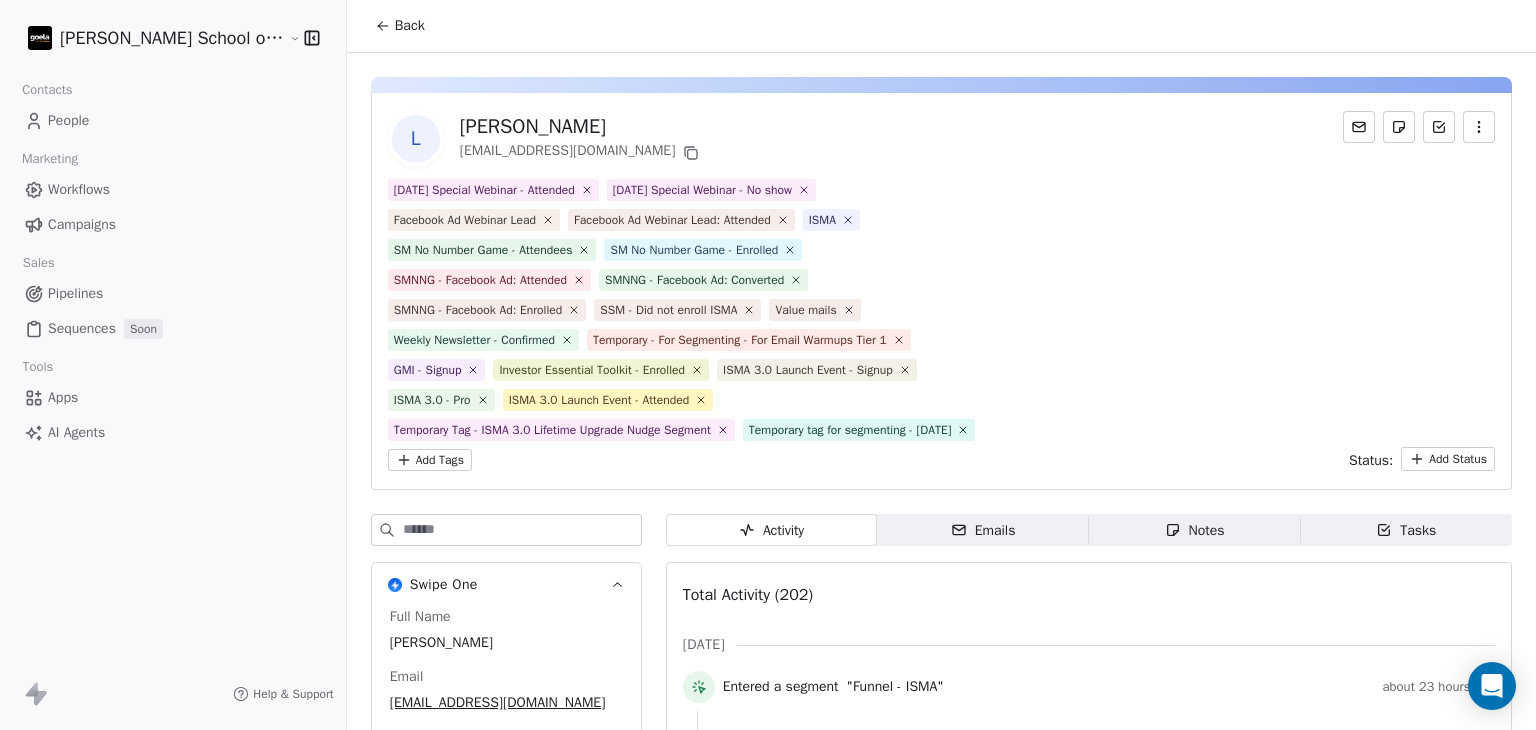 click on "ISMA 3.0 - Pro" at bounding box center (432, 400) 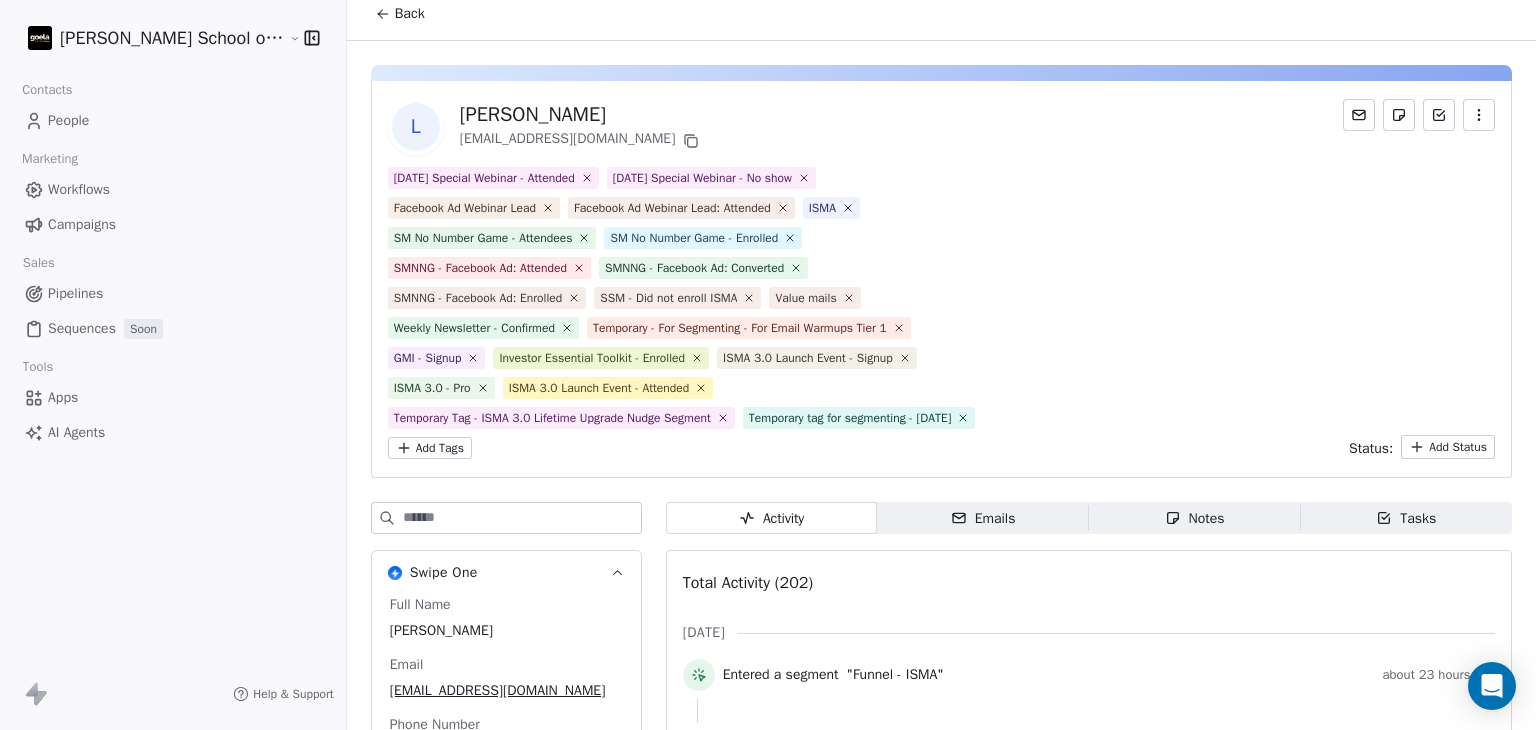 scroll, scrollTop: 0, scrollLeft: 0, axis: both 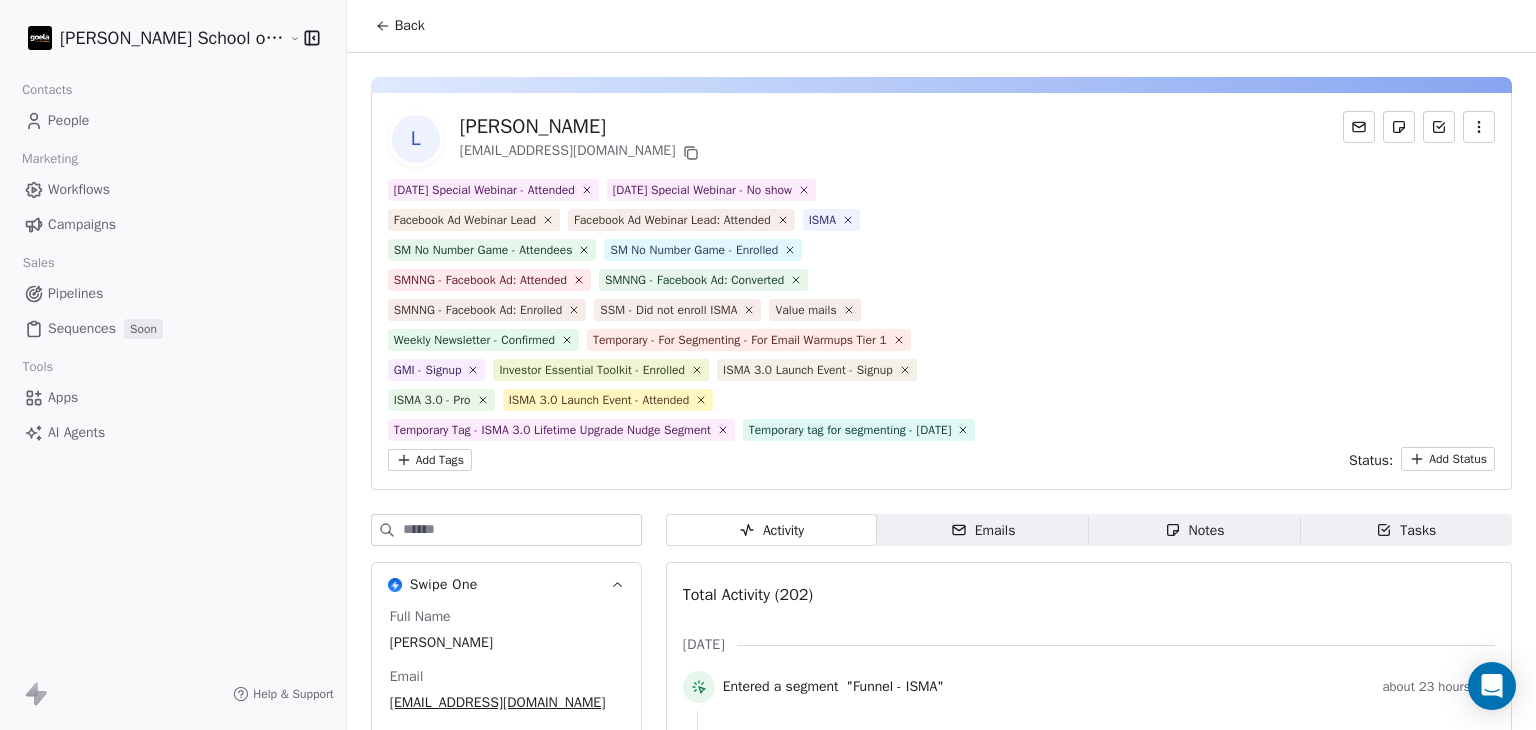 click on "ISMA" at bounding box center (822, 220) 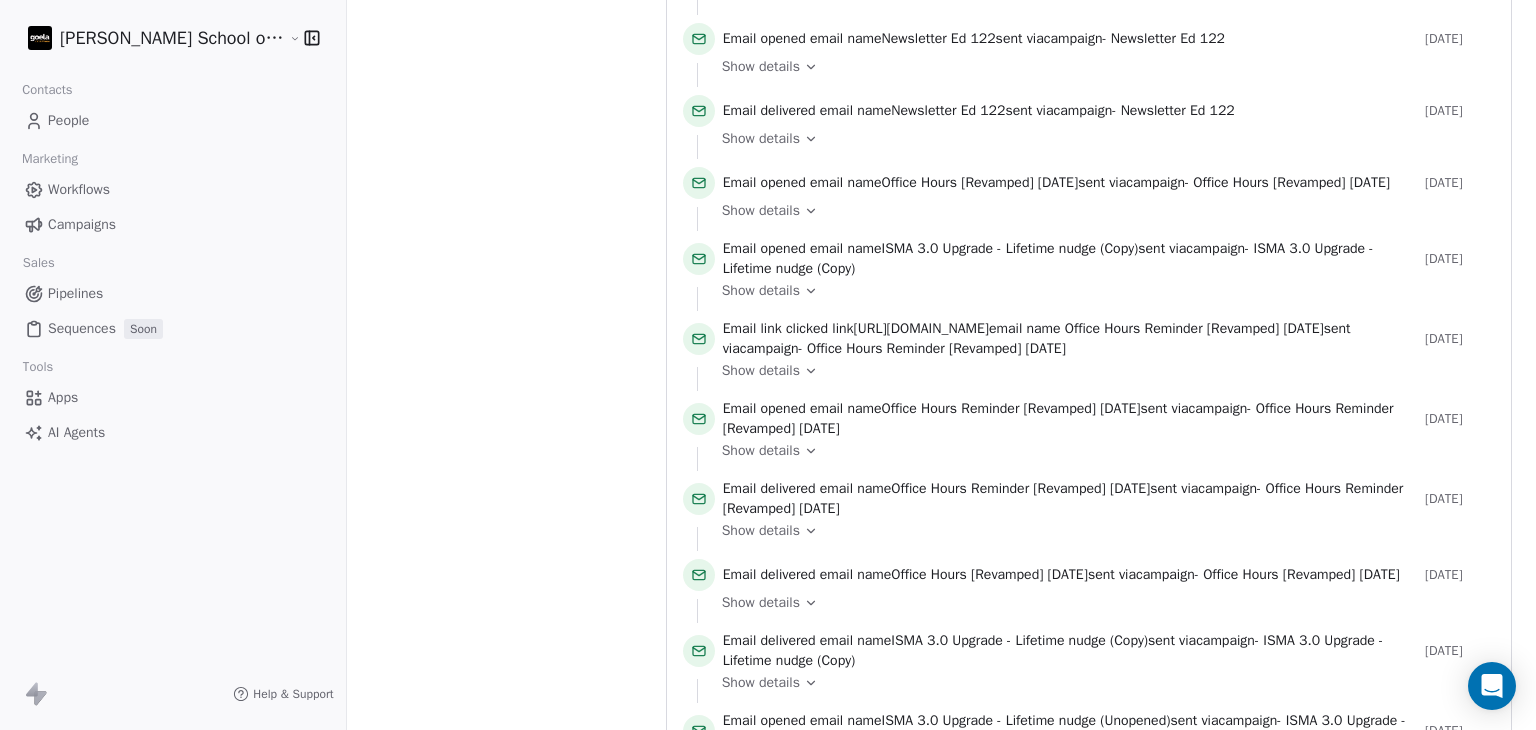 scroll, scrollTop: 7800, scrollLeft: 0, axis: vertical 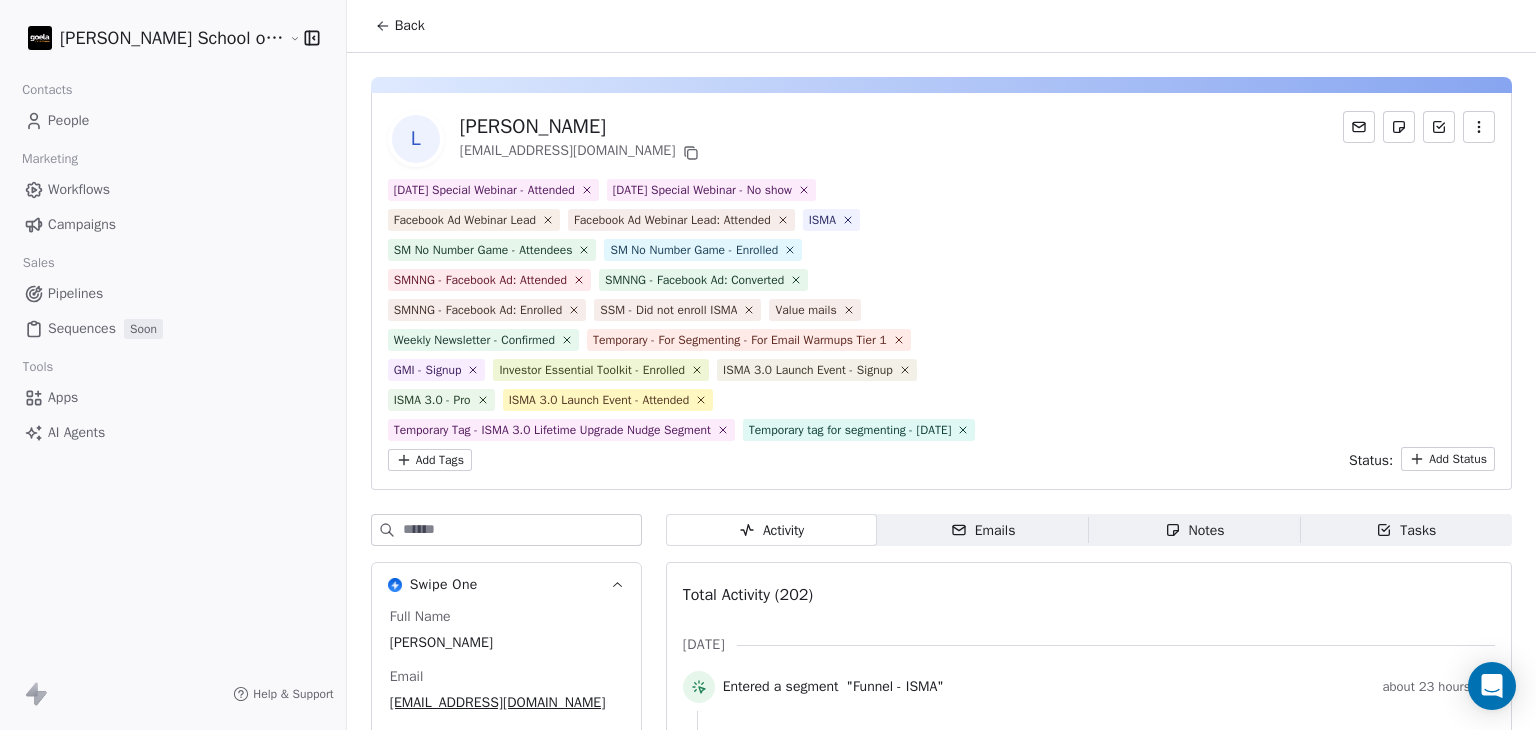 click on "[PERSON_NAME] School of Finance LLP Contacts People Marketing Workflows Campaigns Sales Pipelines Sequences Soon Tools Apps AI Agents Help & Support Back L [PERSON_NAME] [EMAIL_ADDRESS][DOMAIN_NAME] [DATE] Special Webinar - Attended [DATE] Special Webinar - No show Facebook Ad Webinar Lead Facebook Ad Webinar Lead: Attended ISMA SM No Number Game - Attendees SM No Number Game - Enrolled SMNNG - Facebook Ad: Attended SMNNG - Facebook Ad: Converted SMNNG - Facebook Ad: Enrolled SSM - Did not enroll ISMA Value mails Weekly Newsletter - Confirmed Temporary - For Segmenting  - For Email Warmups Tier 1 GMI - Signup Investor Essential Toolkit - Enrolled ISMA 3.0 Launch Event - Signup ISMA 3.0 - Pro ISMA 3.0 Launch Event - Attended Temporary Tag - ISMA 3.0 Lifetime Upgrade Nudge Segment Temporary tag for segmenting - [DATE]  Add Tags Status:   Add Status Swipe One Full Name [PERSON_NAME] Email [EMAIL_ADDRESS][DOMAIN_NAME] Phone Number [PHONE_NUMBER] AC - Status Add AC Engagement Tier Tier 1 AC Lead Score 26 See   133   More   Emails" at bounding box center [768, 365] 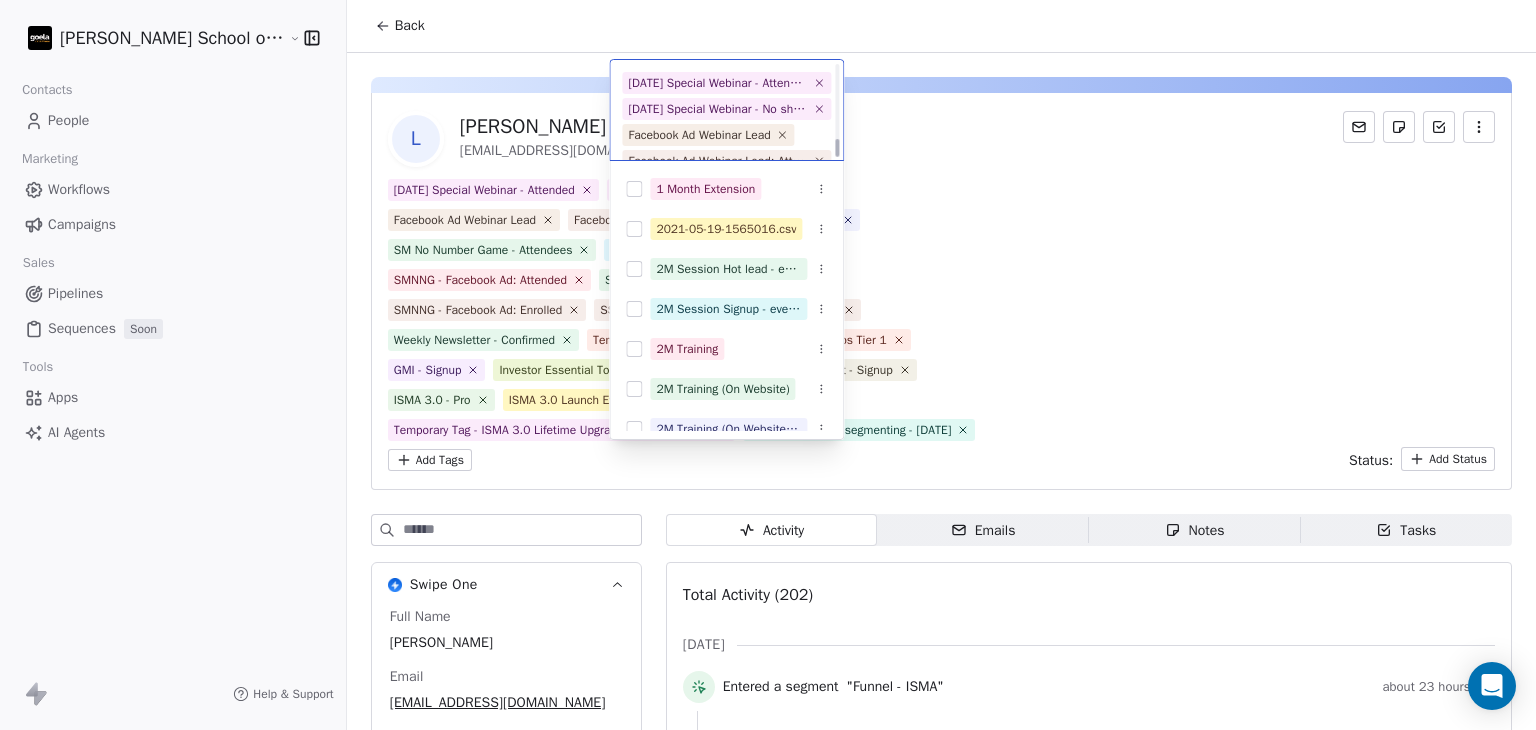 scroll, scrollTop: 465, scrollLeft: 0, axis: vertical 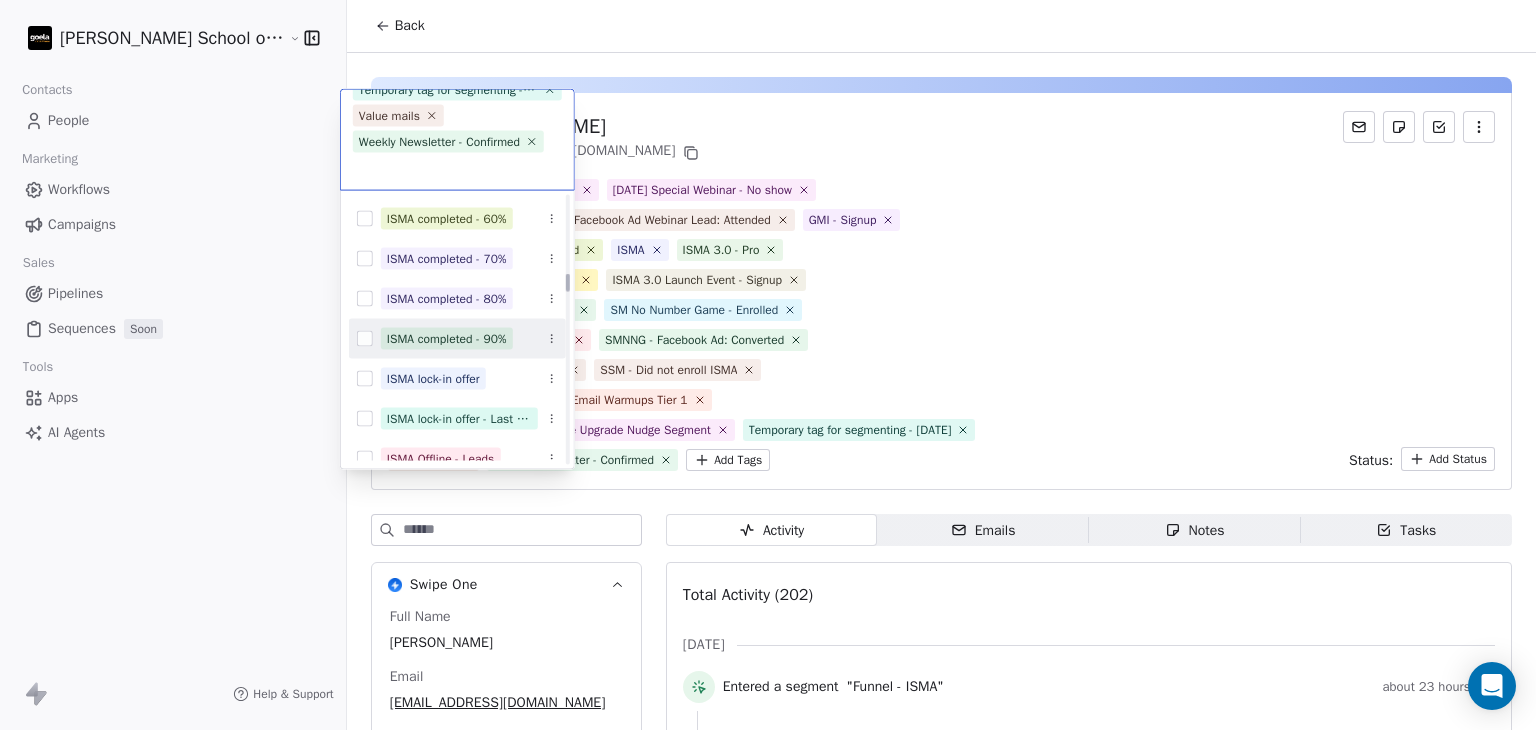 click on "[PERSON_NAME] School of Finance LLP Contacts People Marketing Workflows Campaigns Sales Pipelines Sequences Soon Tools Apps AI Agents Help & Support Back L [PERSON_NAME] [EMAIL_ADDRESS][DOMAIN_NAME] [DATE] Special Webinar - Attended [DATE] Special Webinar - No show Facebook Ad Webinar Lead Facebook Ad Webinar Lead: Attended GMI - Signup Investor Essential Toolkit - Enrolled ISMA ISMA 3.0 - Pro ISMA 3.0 Launch Event - Attended ISMA 3.0 Launch Event - Signup SM No Number Game - Attendees SM No Number Game - Enrolled SMNNG - Facebook Ad: Attended SMNNG - Facebook Ad: Converted SMNNG - Facebook Ad: Enrolled SSM - Did not enroll ISMA Temporary - For Segmenting  - For Email Warmups Tier 1 Temporary Tag - ISMA 3.0 Lifetime Upgrade Nudge Segment Temporary tag for segmenting - [DATE] Value mails Weekly Newsletter - Confirmed  Add Tags Status:   Add Status Swipe One Full Name [PERSON_NAME] Email [EMAIL_ADDRESS][DOMAIN_NAME] Phone Number [PHONE_NUMBER] AC - Status Add AC Engagement Tier Tier 1 AC Lead Score 26 See   133   More   Emails" at bounding box center (768, 365) 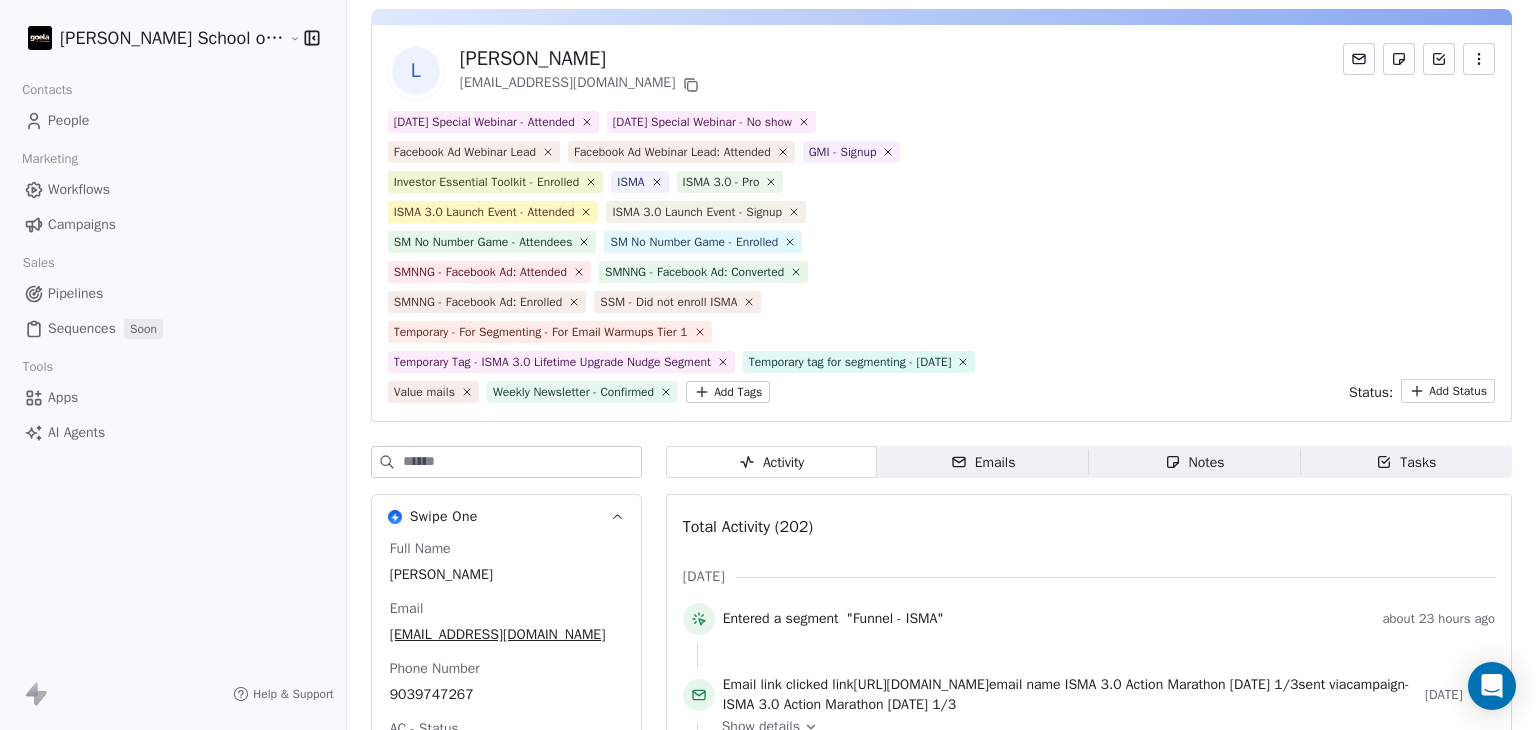 scroll, scrollTop: 100, scrollLeft: 0, axis: vertical 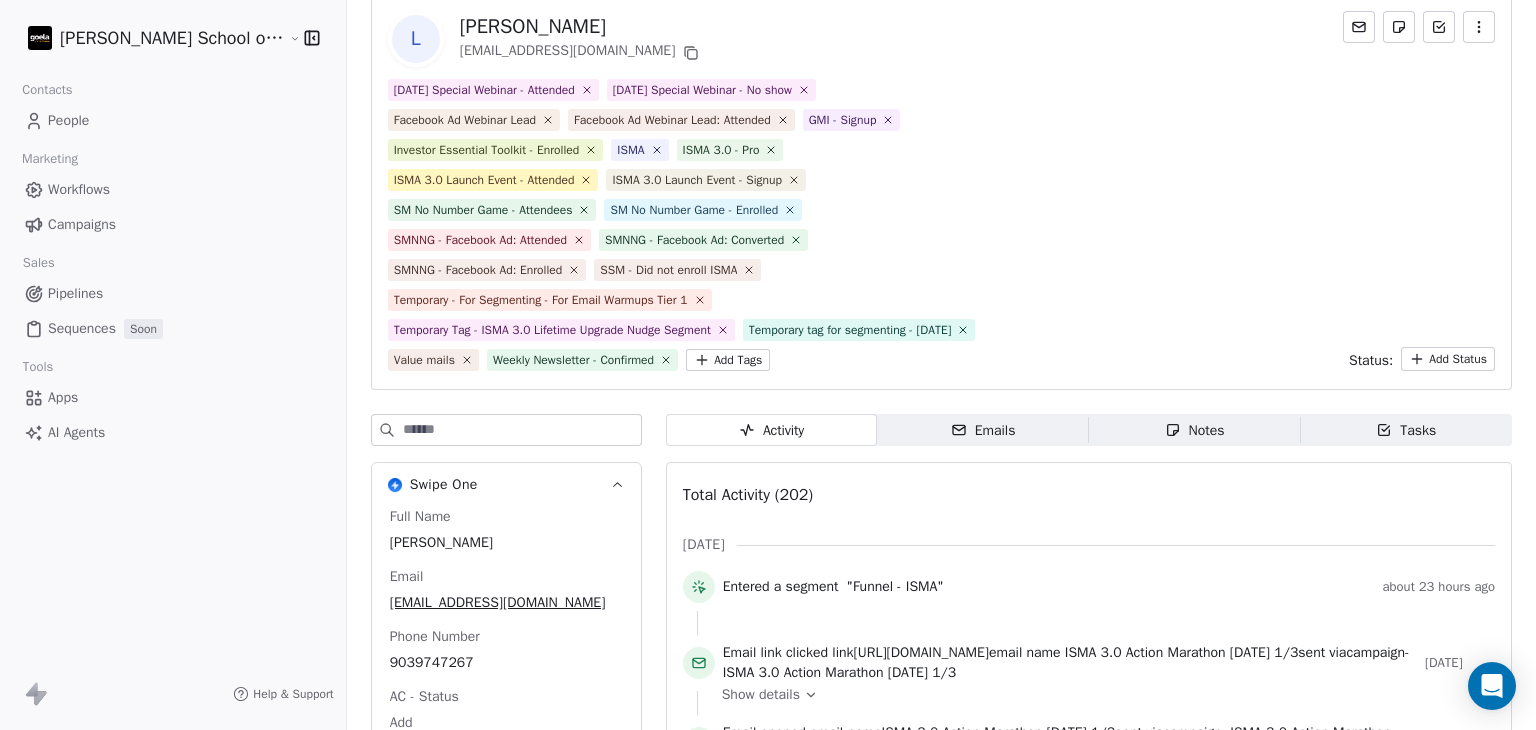 click on "Emails Emails" at bounding box center [983, 430] 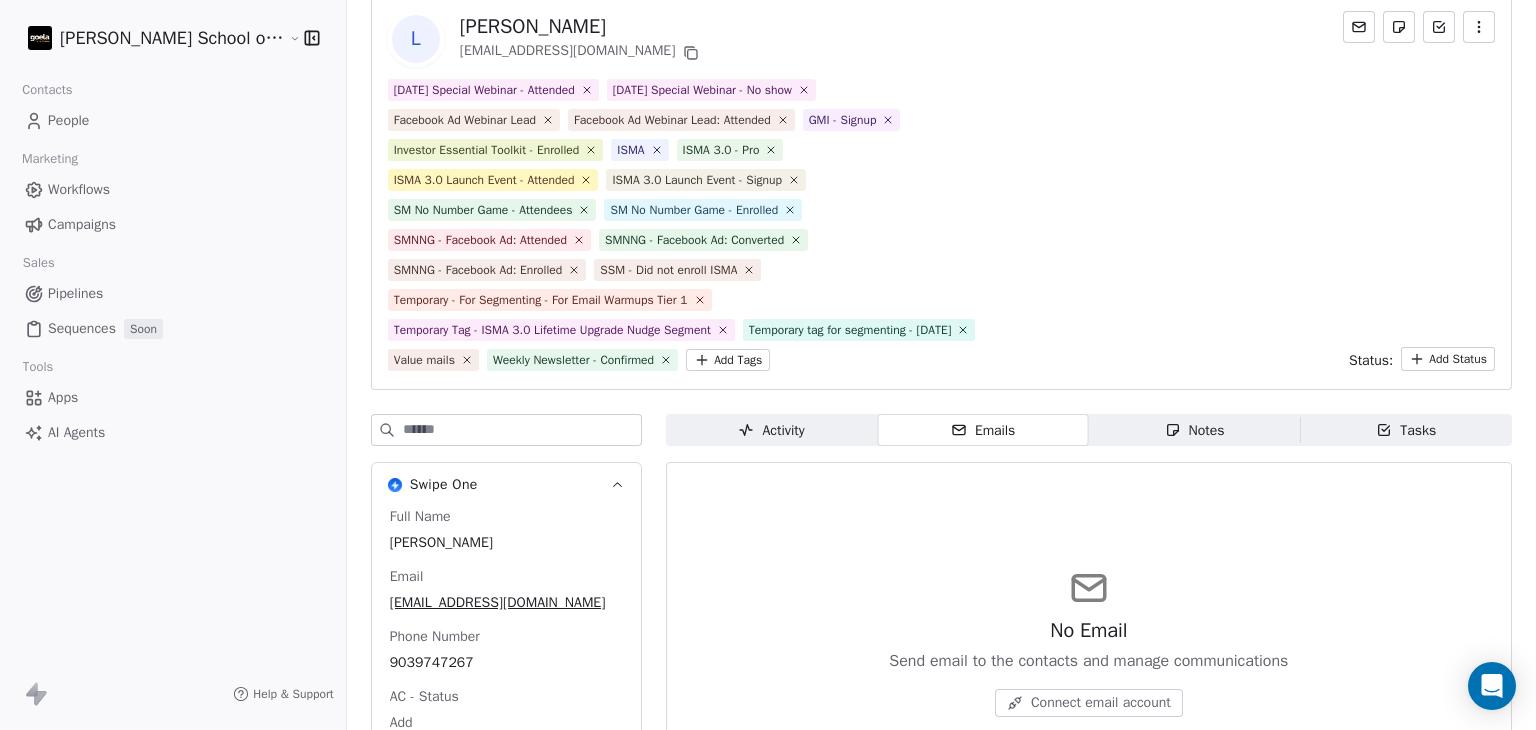 click on "Notes   Notes" at bounding box center (1195, 430) 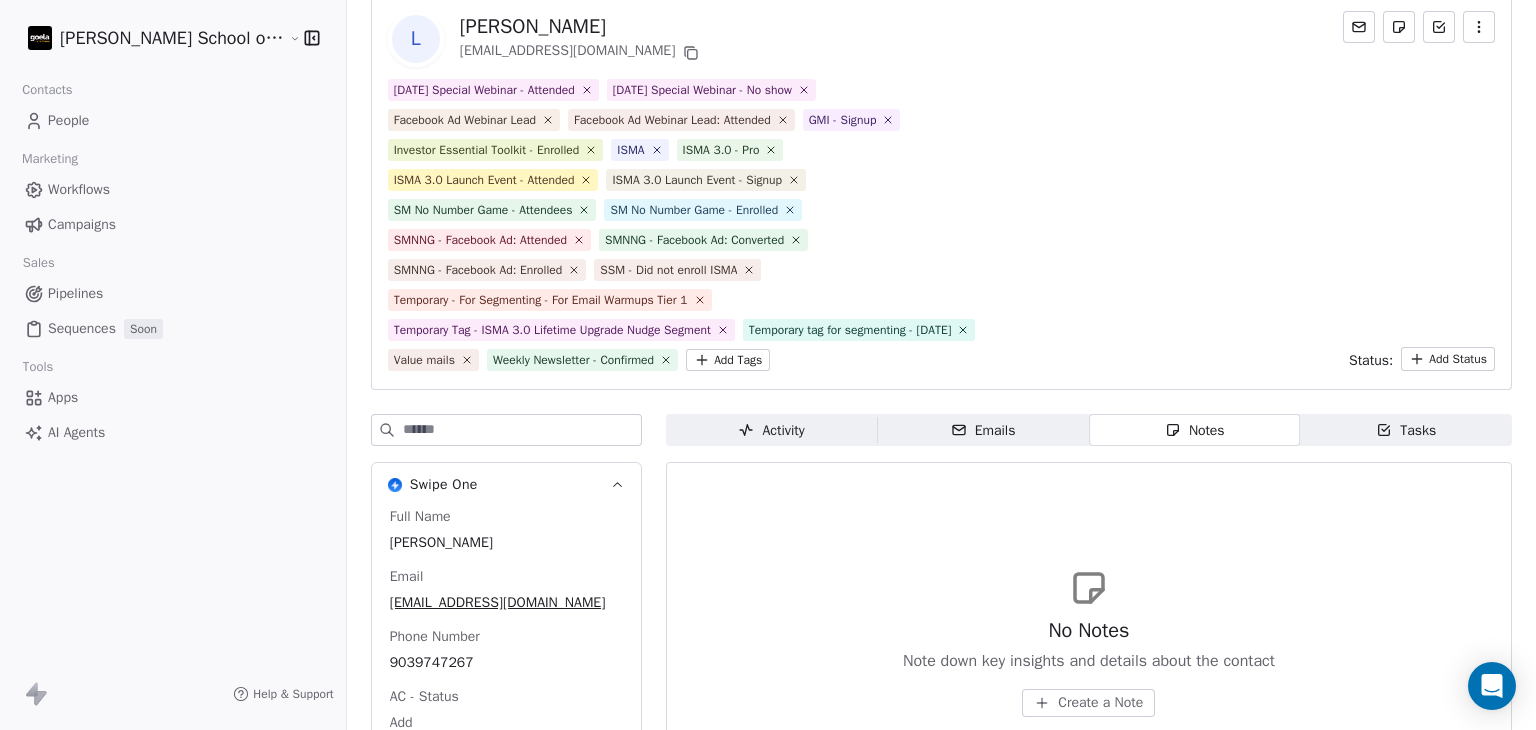 click on "Tasks Tasks" at bounding box center [1406, 430] 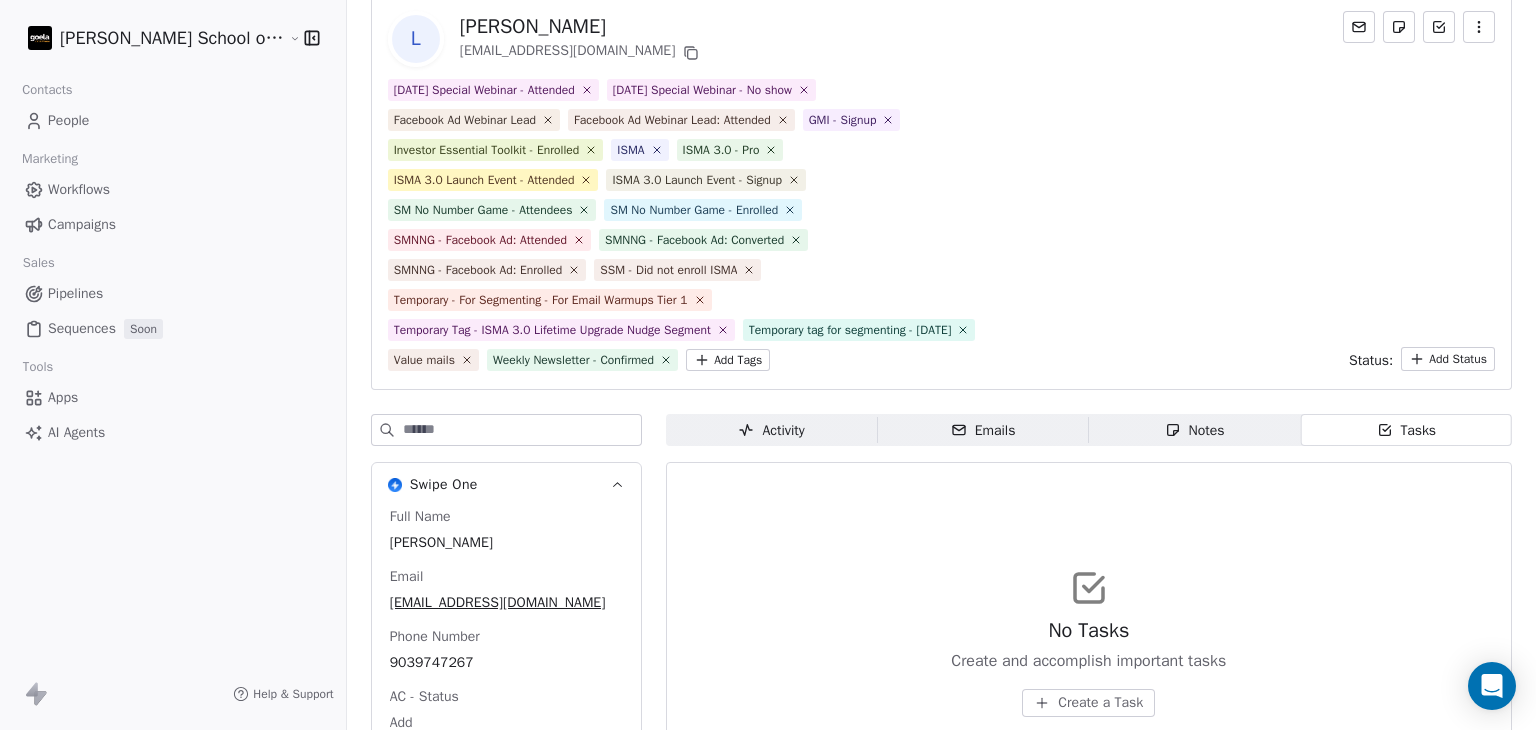 click on "Activity" at bounding box center [771, 430] 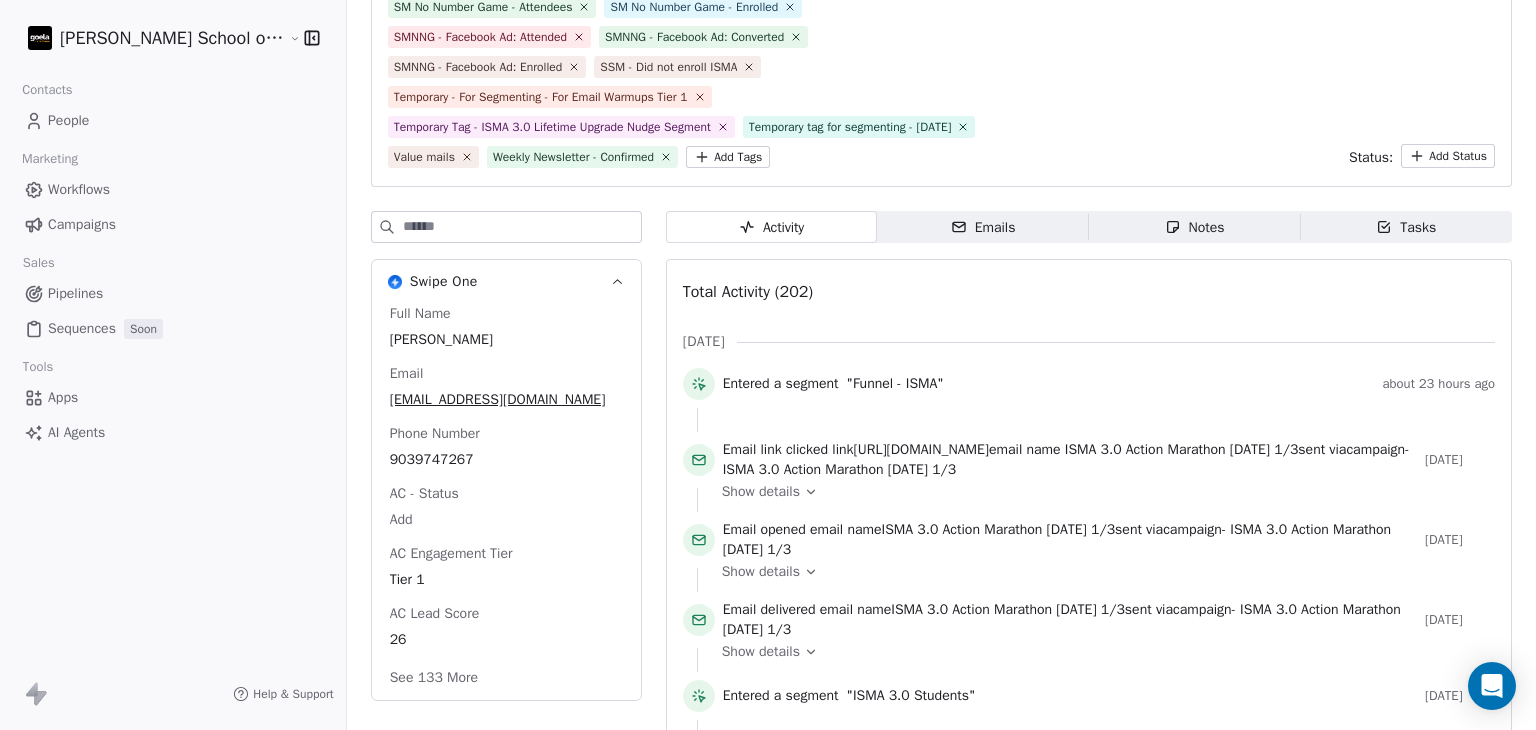 scroll, scrollTop: 400, scrollLeft: 0, axis: vertical 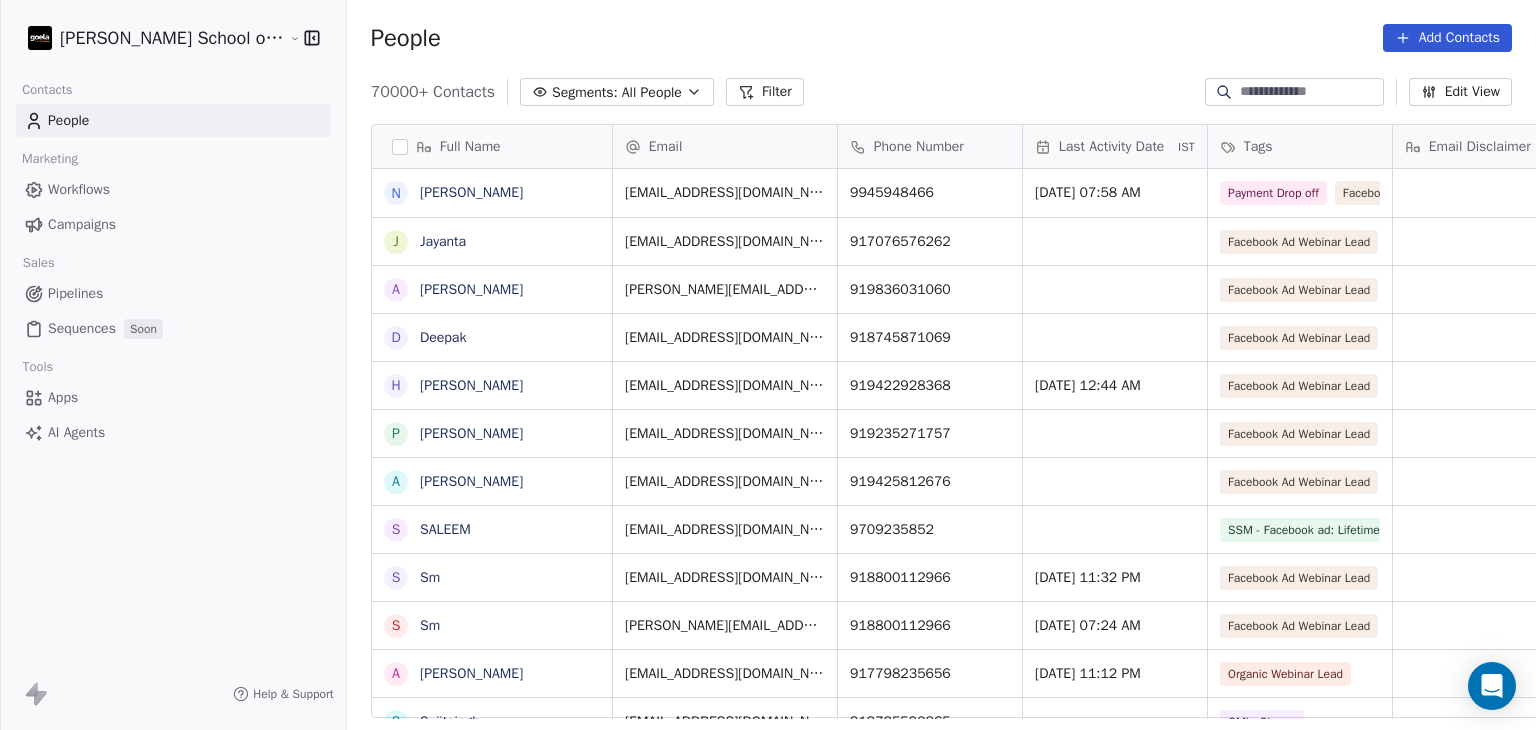 paste on "**********" 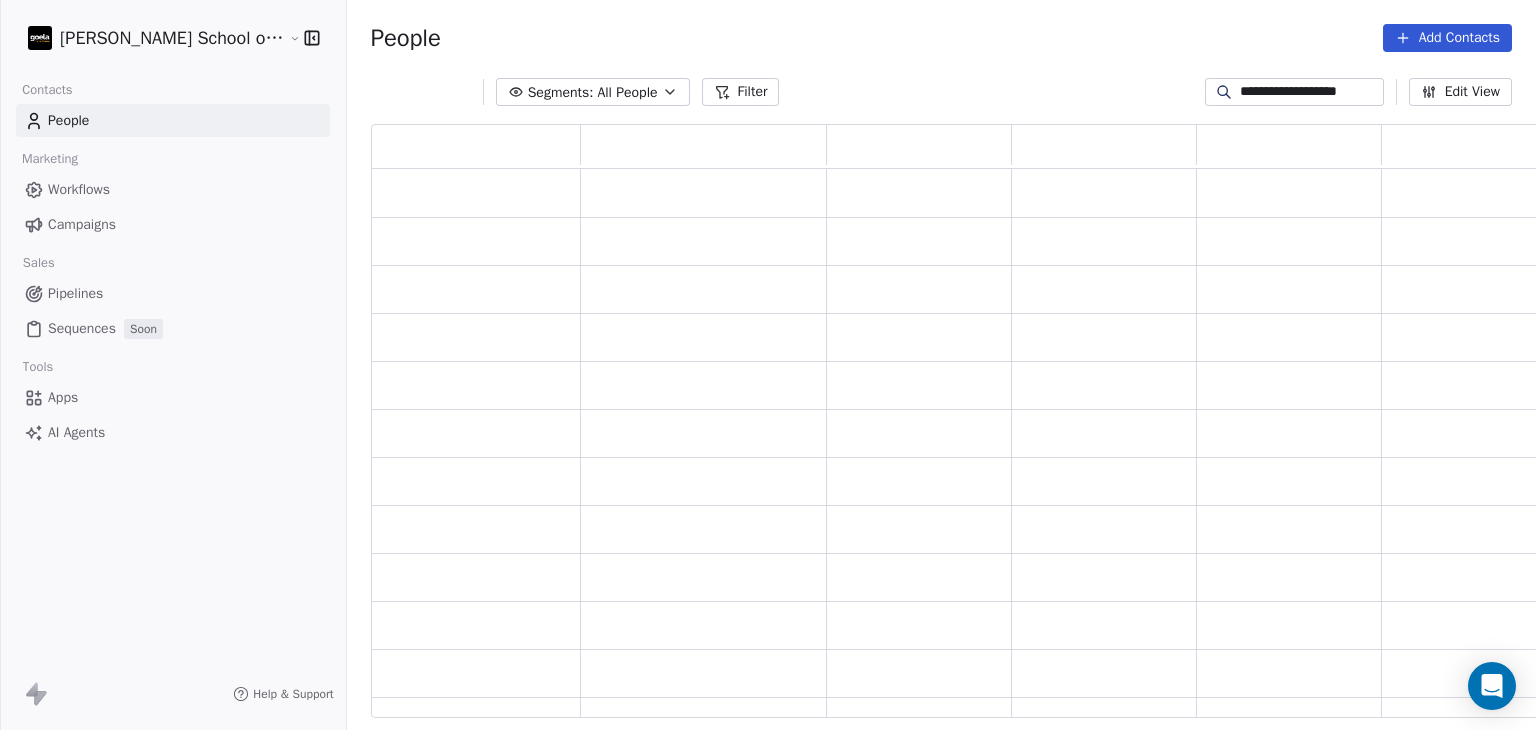 scroll, scrollTop: 16, scrollLeft: 16, axis: both 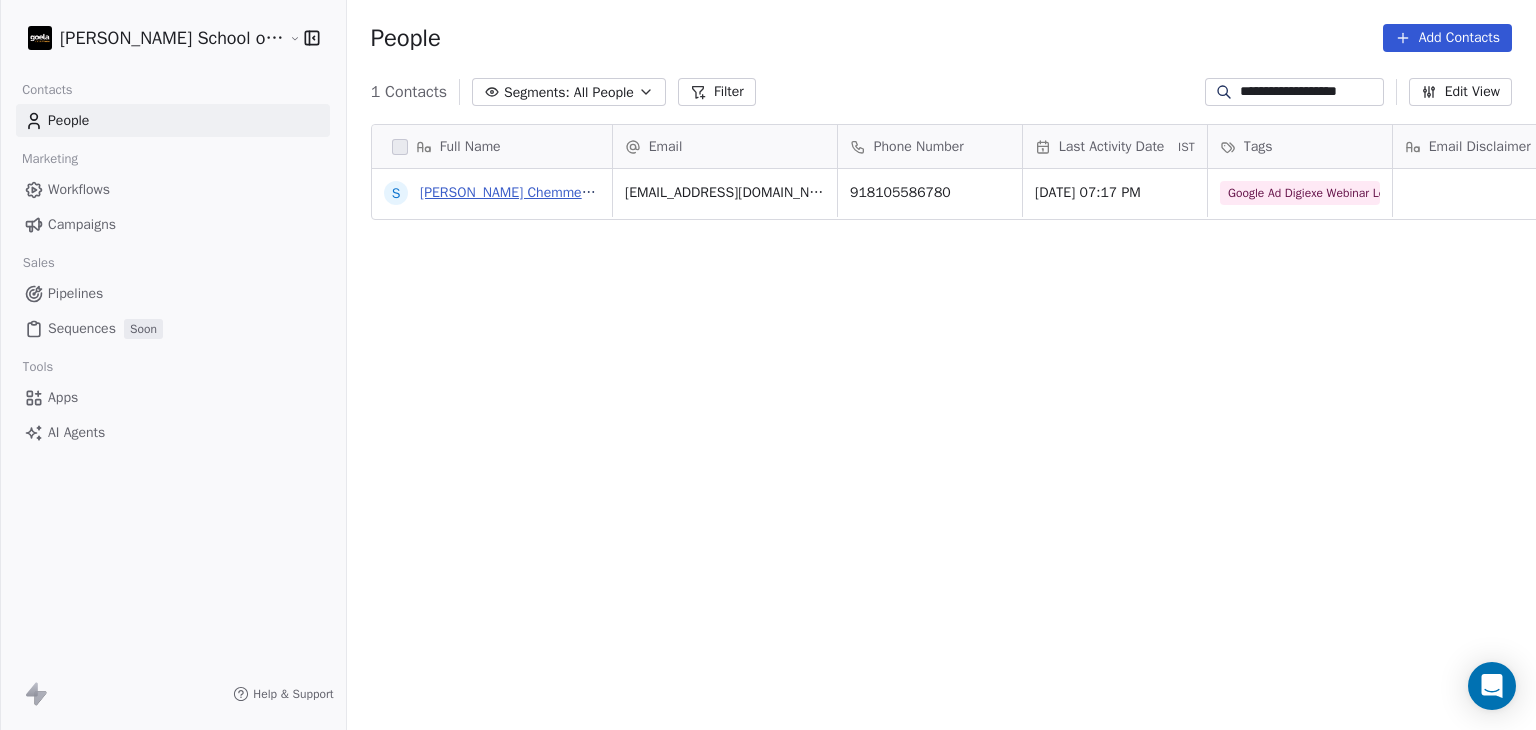 type on "**********" 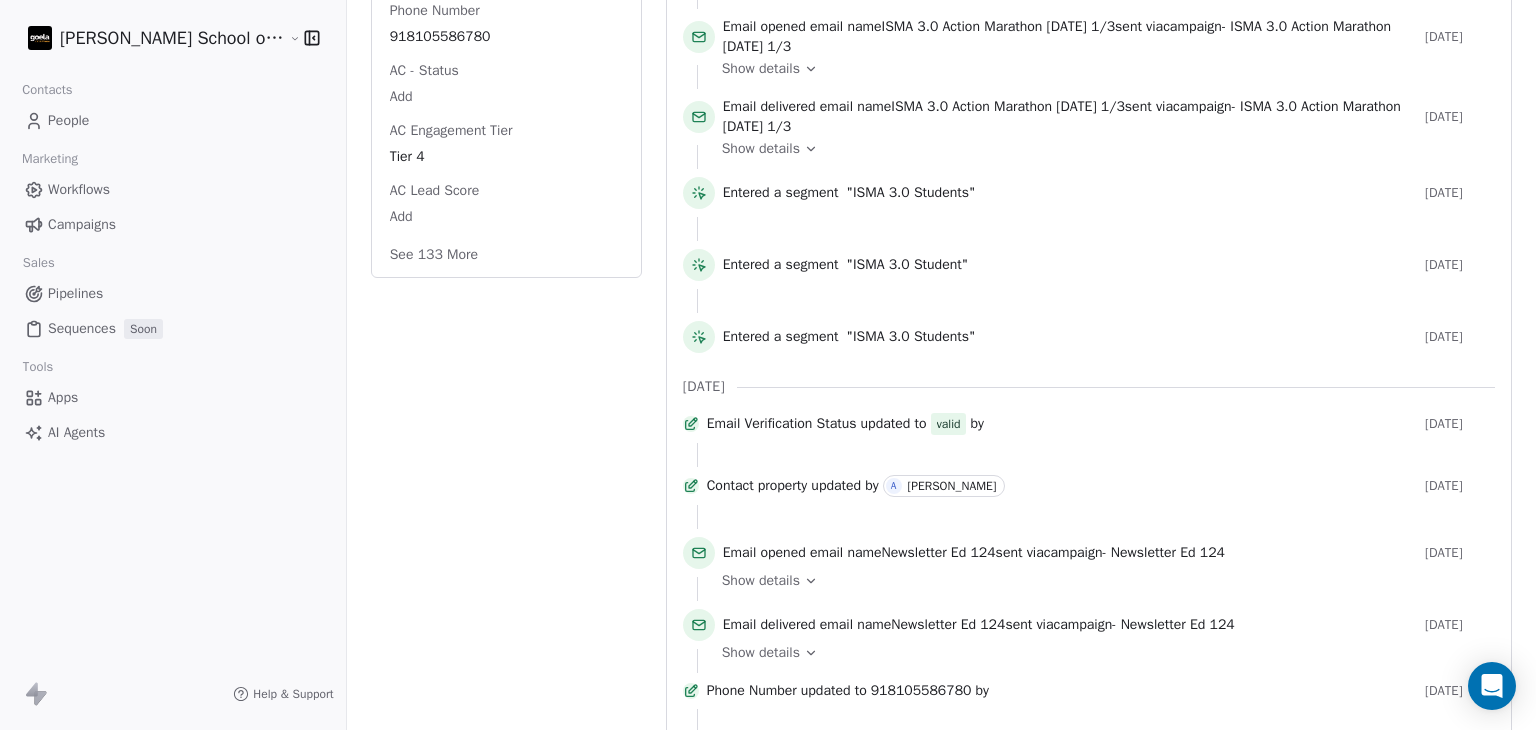 scroll, scrollTop: 521, scrollLeft: 0, axis: vertical 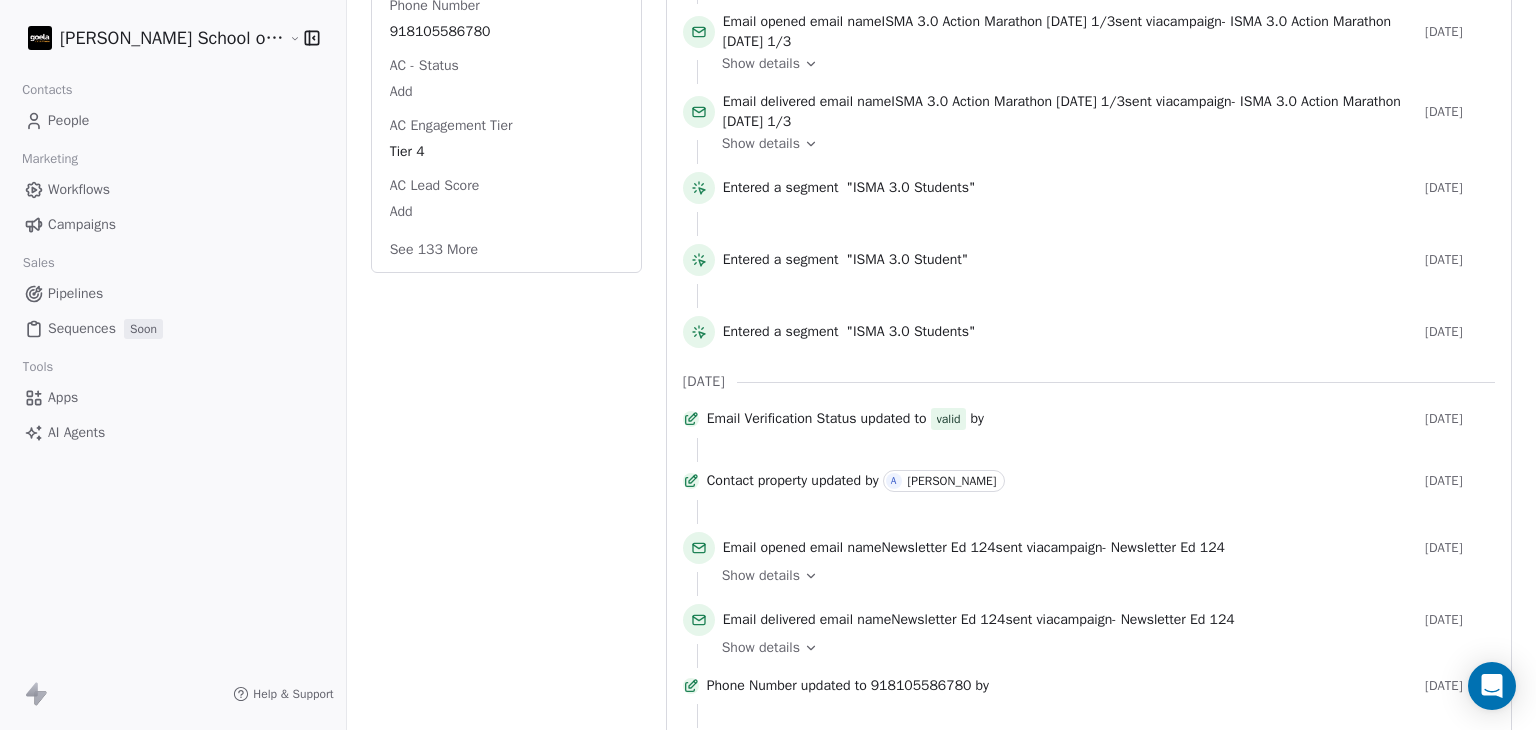 click on "Entered a segment" at bounding box center (781, 260) 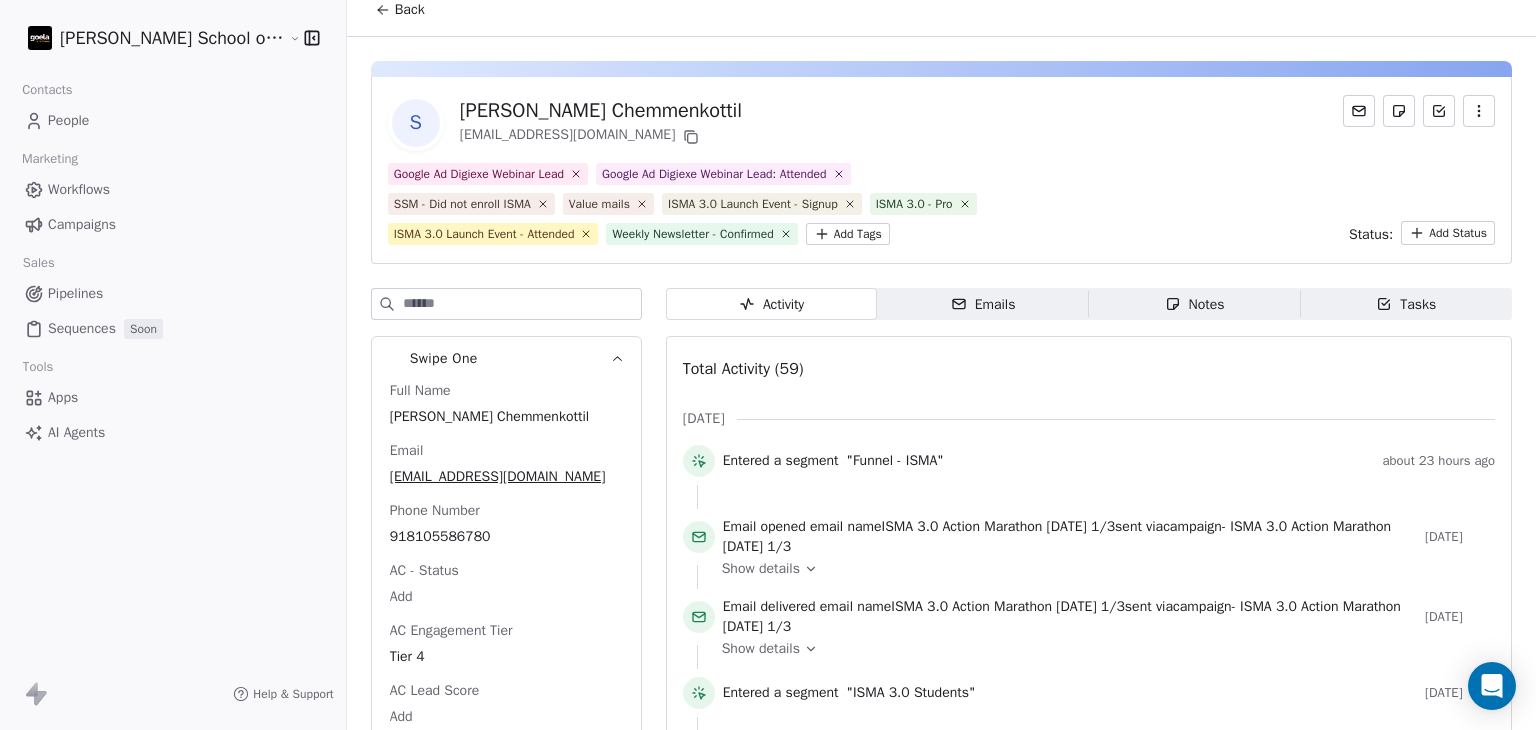scroll, scrollTop: 0, scrollLeft: 0, axis: both 